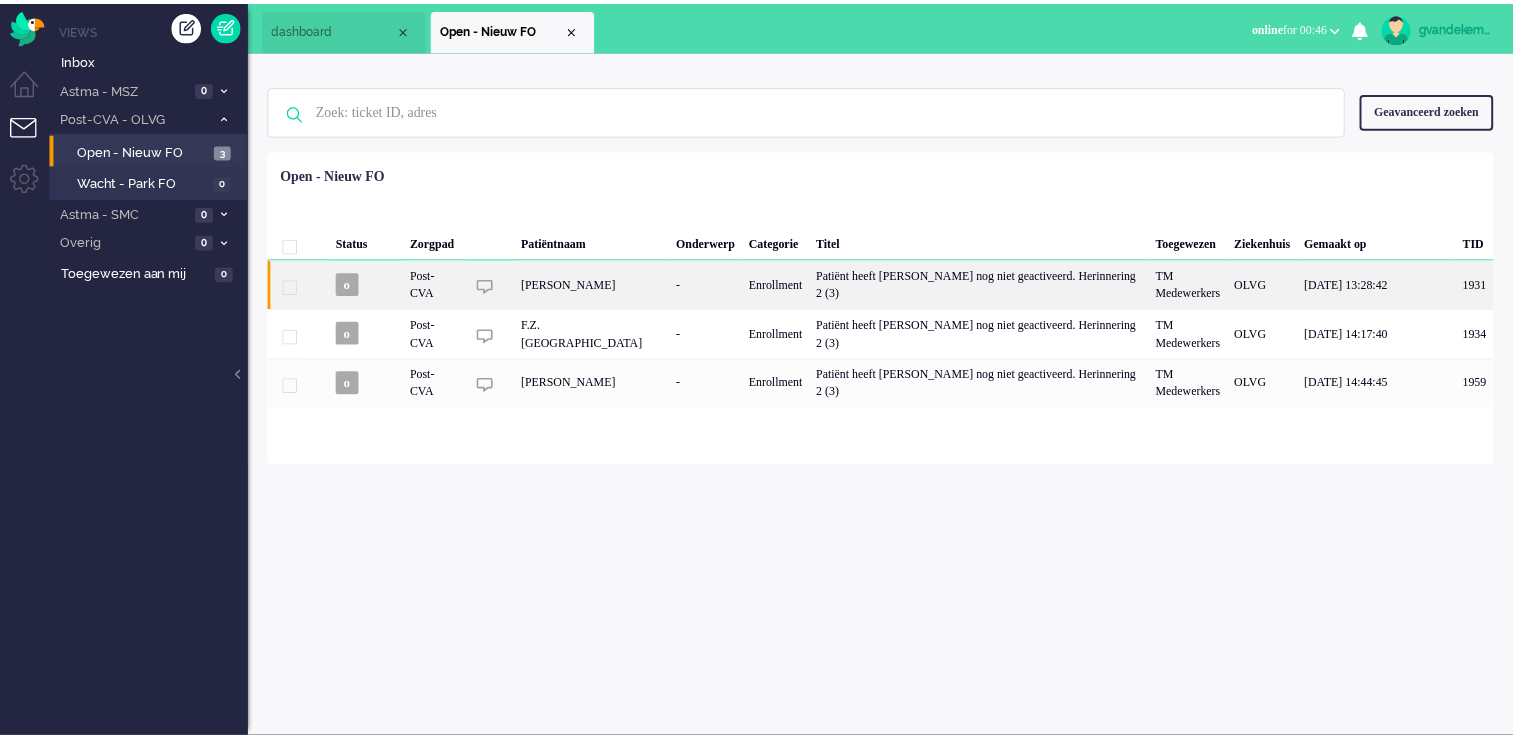 scroll, scrollTop: 0, scrollLeft: 0, axis: both 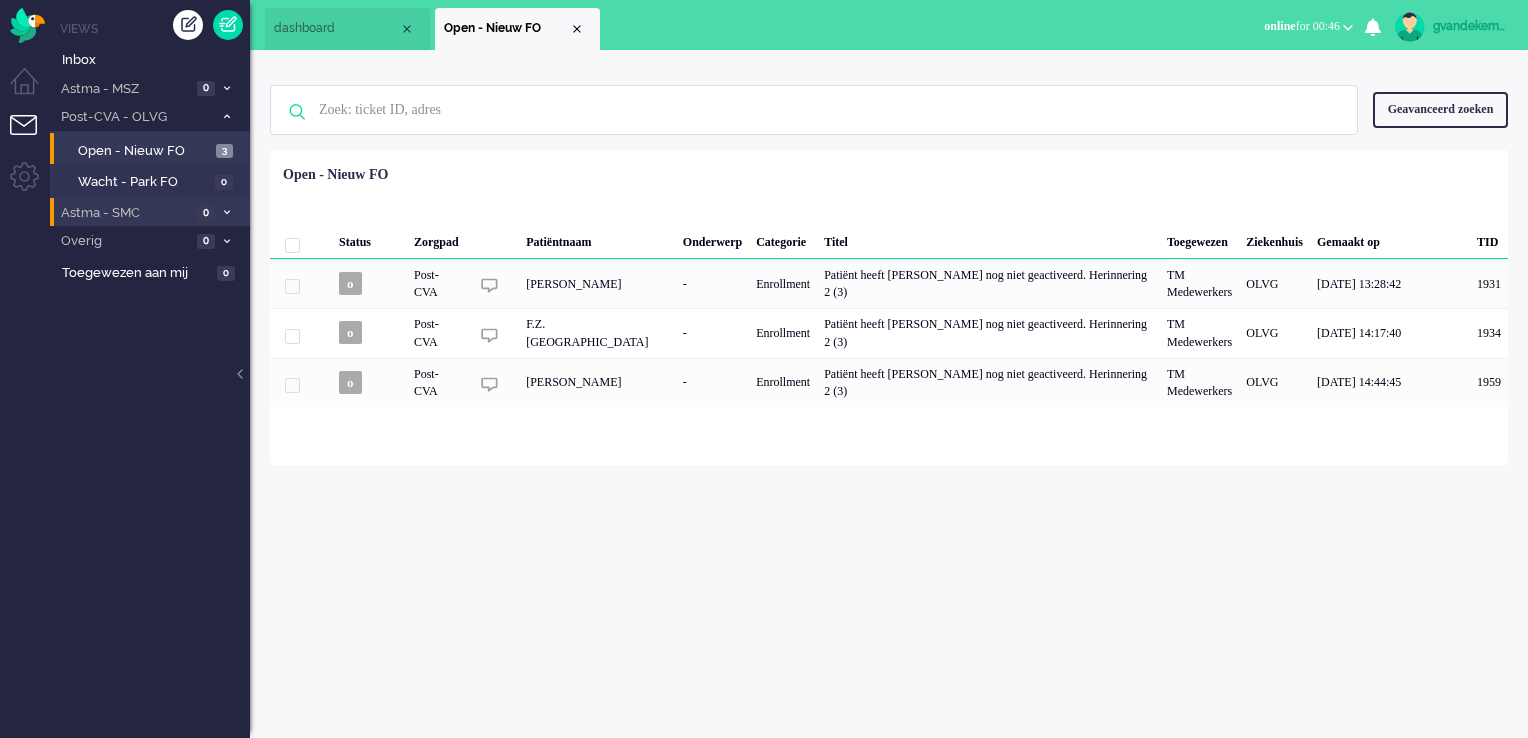 click at bounding box center [227, 212] 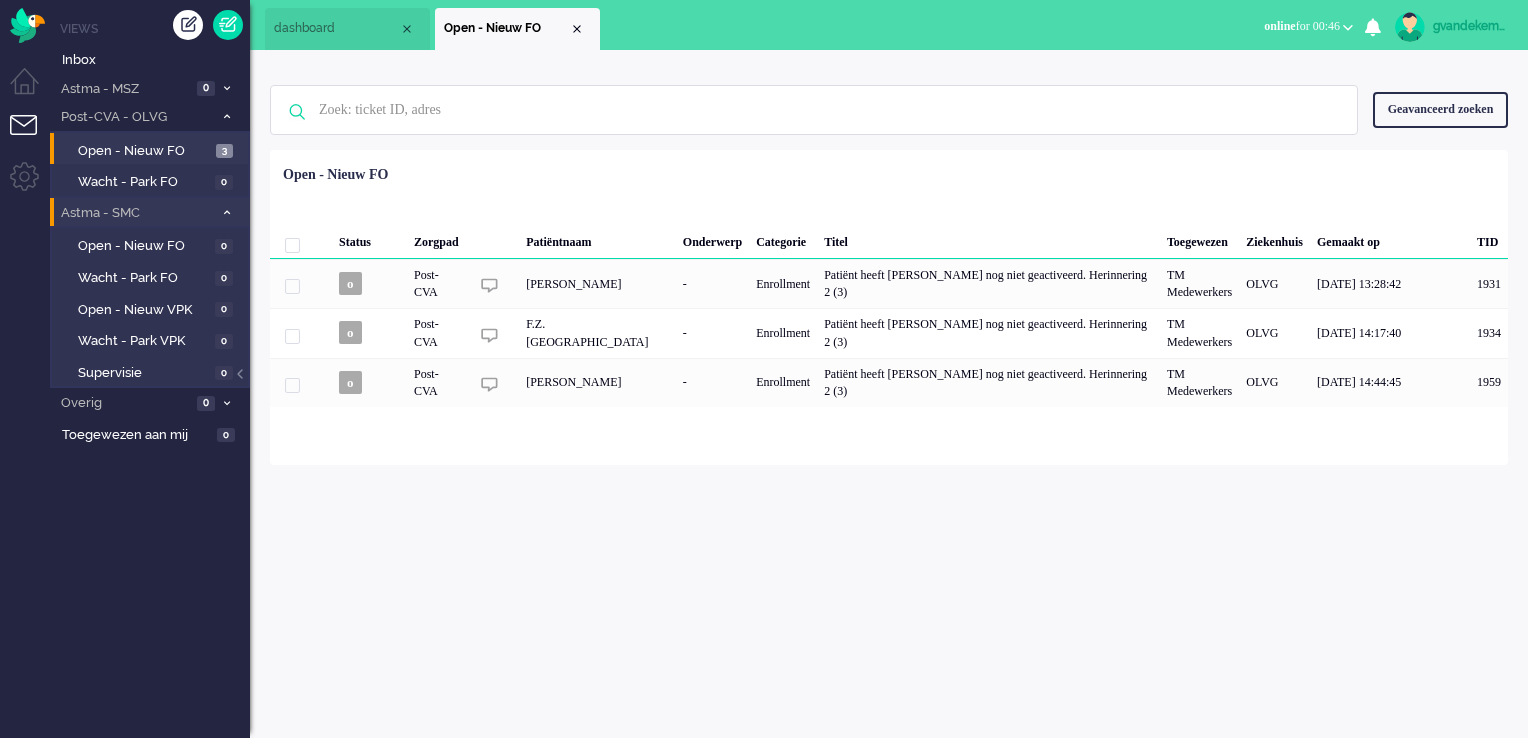 click on "Astma - SMC" at bounding box center (135, 213) 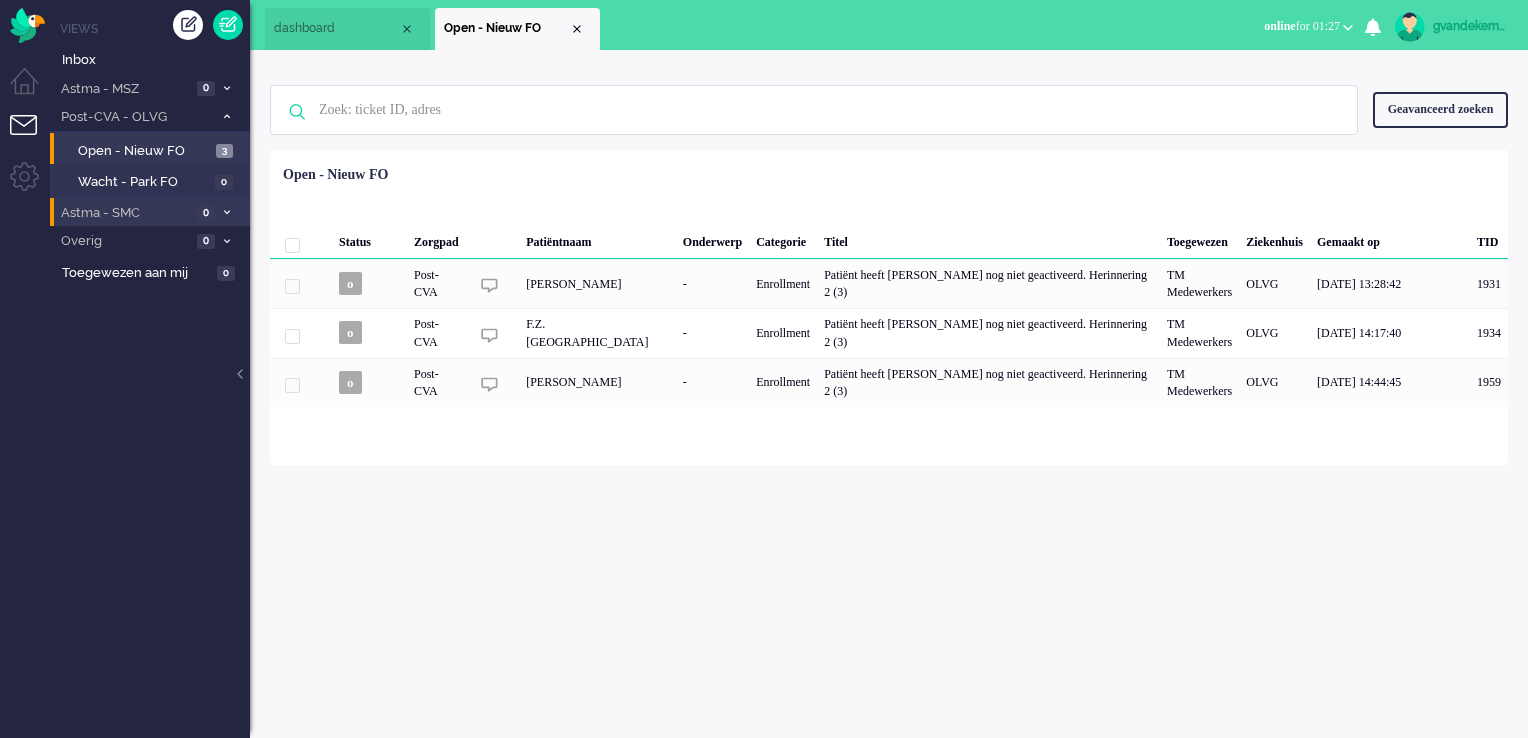 click on "Astma - SMC
0" at bounding box center (150, 212) 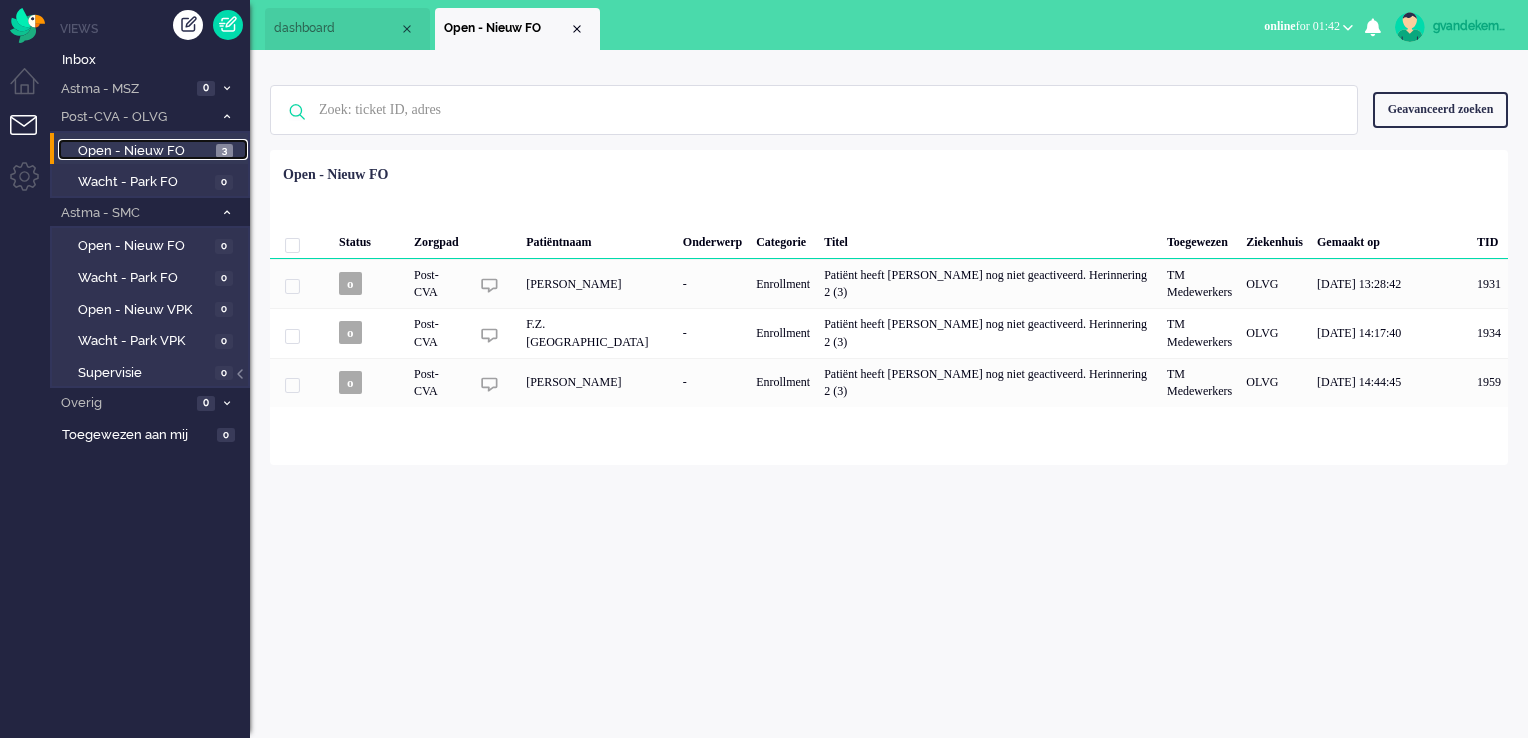 click on "Open - Nieuw FO" at bounding box center (144, 151) 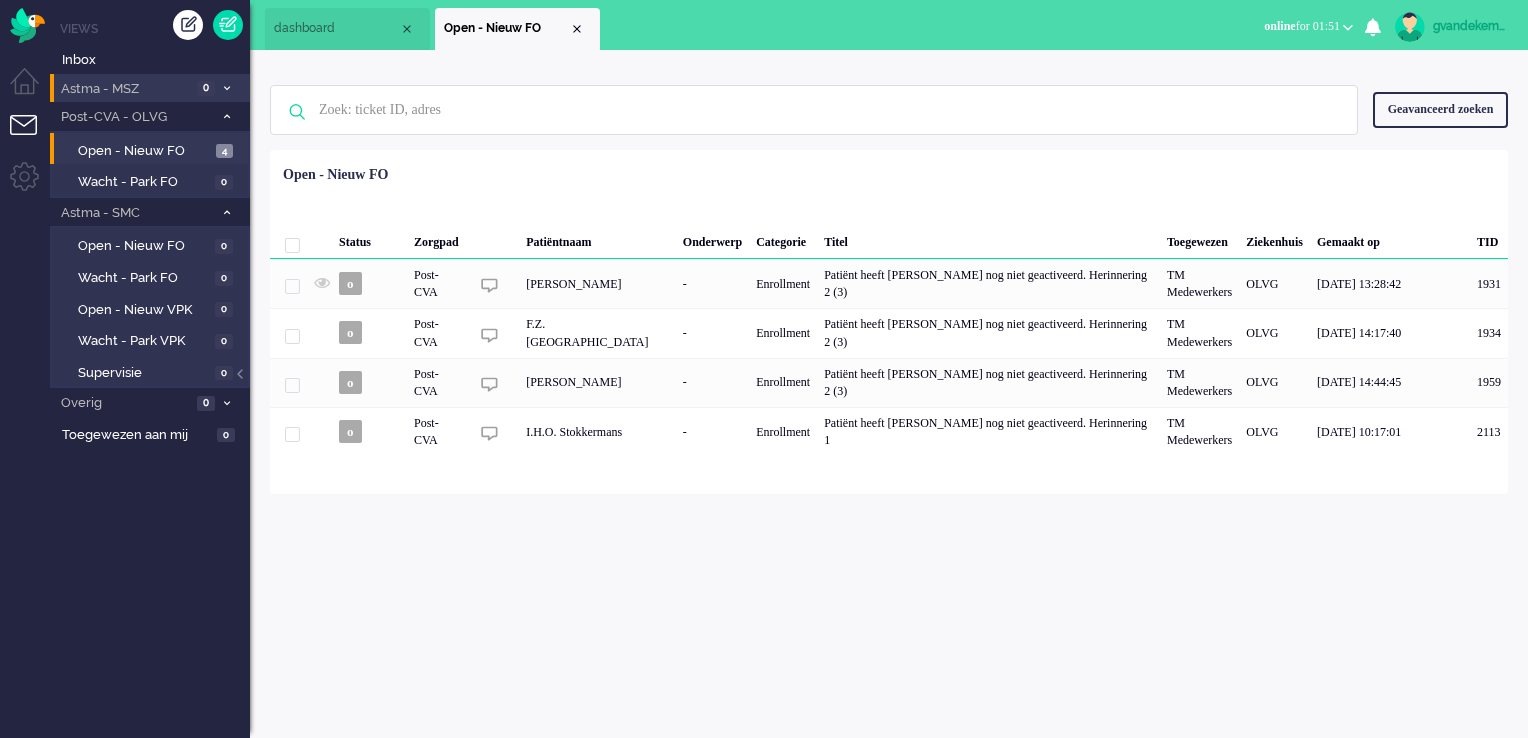 click on "Astma - MSZ" at bounding box center (124, 89) 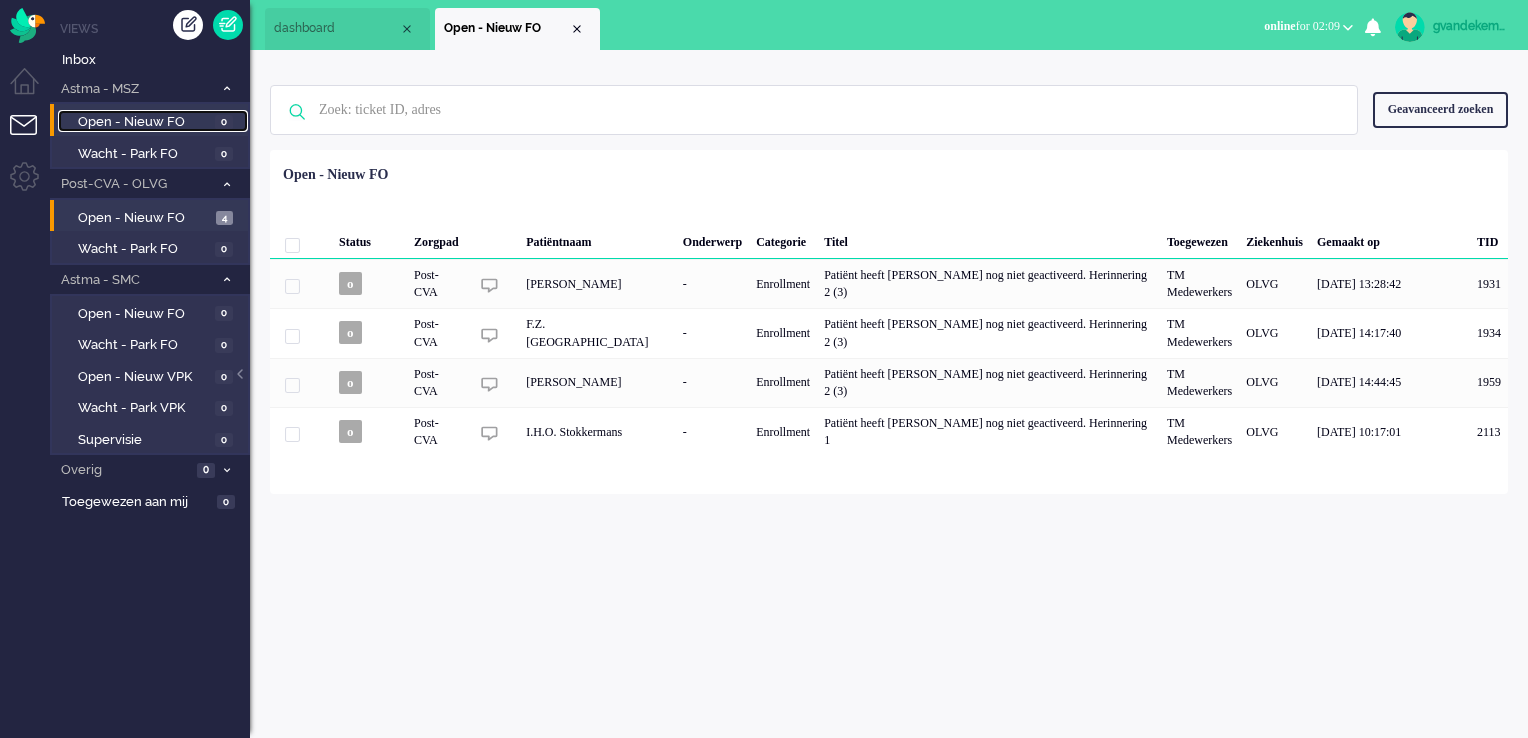 click on "Open - Nieuw FO" at bounding box center [144, 122] 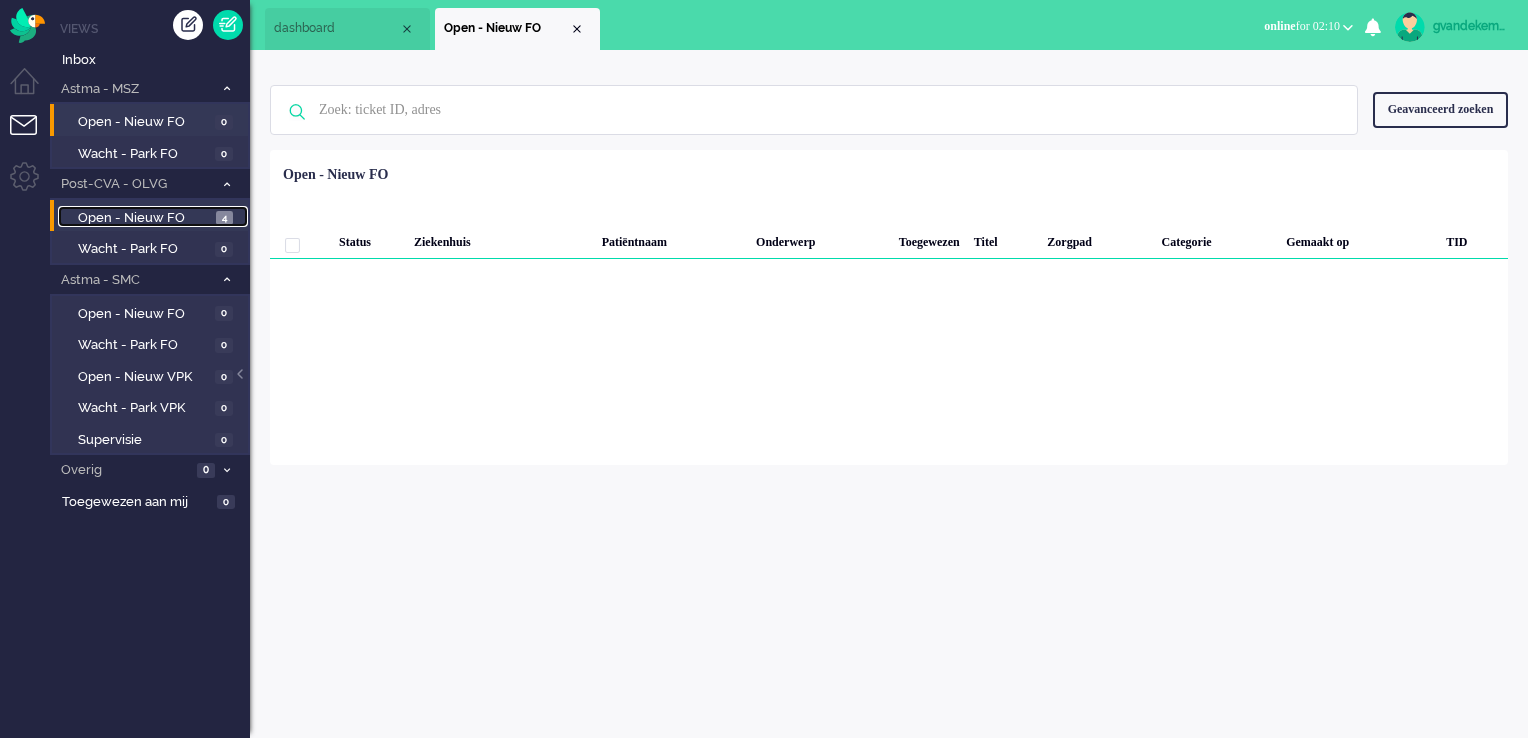 click on "Open - Nieuw FO" at bounding box center (144, 218) 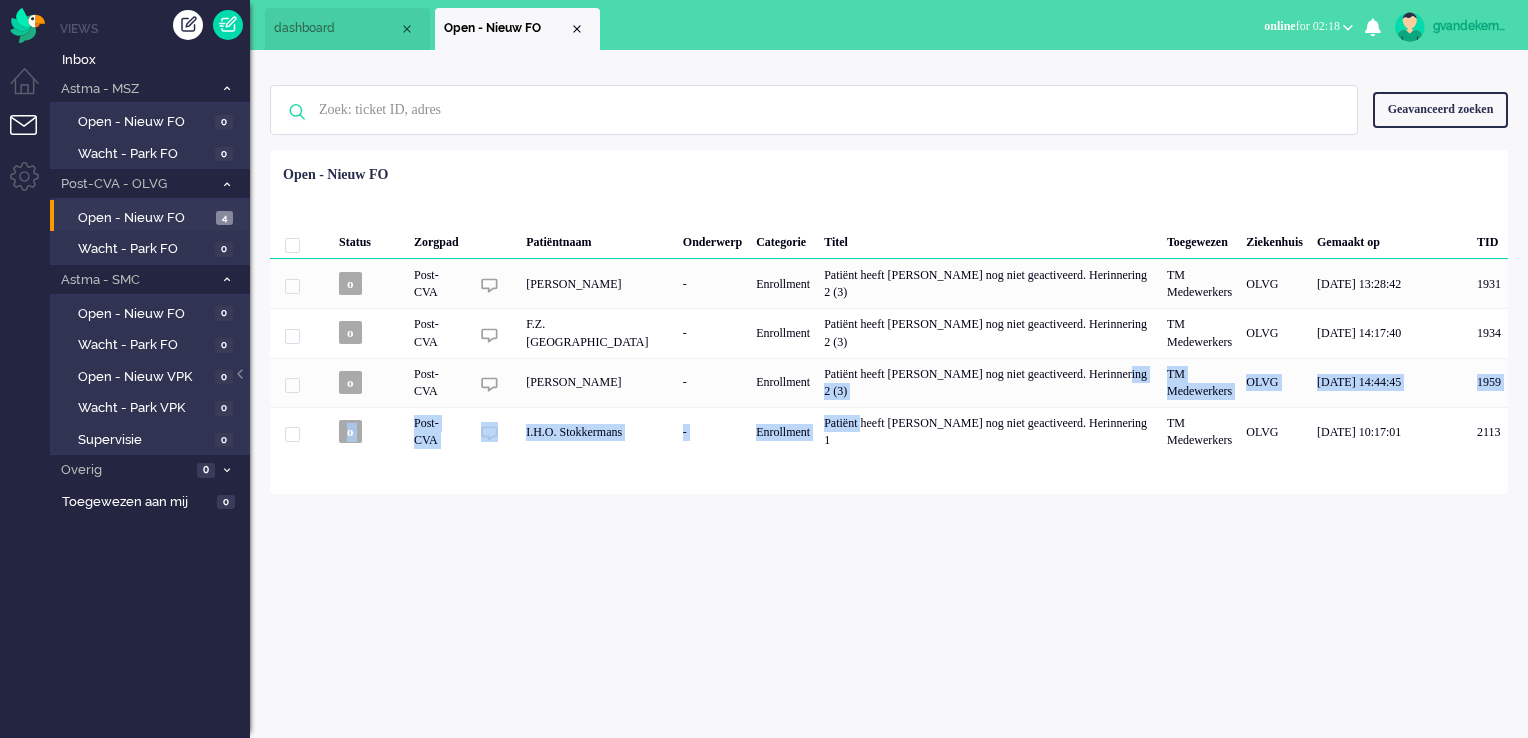 click on "Status Zorgpad Patiëntnaam Onderwerp [PERSON_NAME] Titel Toegewezen Ziekenhuis Gemaakt op TID o Post-CVA [PERSON_NAME] - Enrollment Patiënt heeft [PERSON_NAME] nog niet geactiveerd. Herinnering 2 (3) TM Medewerkers OLVG [DATE] 13:28:42 1931 o Post-CVA F.Z. Douhou - Enrollment Patiënt heeft [PERSON_NAME] nog niet geactiveerd. Herinnering 2 (3) TM Medewerkers OLVG [DATE] 14:17:40 1934 o Post-CVA [PERSON_NAME] - Enrollment Patiënt heeft [PERSON_NAME] nog niet geactiveerd. Herinnering 2 (3) TM Medewerkers OLVG [DATE] 14:44:45 1959 o Post-CVA I.H.O. Stokkermans - Enrollment Patiënt heeft [PERSON_NAME] nog niet geactiveerd. Herinnering 1 TM Medewerkers OLVG [DATE] 10:17:01 2113 Geselecteerd 0  Set Status: open pending holding solved Verwijder Selecteer... Unassign biancanmsc [PERSON_NAME] [PERSON_NAME] claudiammsc Meij crisnmsc Noort daniellesmsc [PERSON_NAME] [PERSON_NAME] msagarageproddemo User [PERSON_NAME] [PERSON_NAME] [PERSON_NAME] [PERSON_NAME] admin fgrutters Grutters 1" at bounding box center [889, 306] 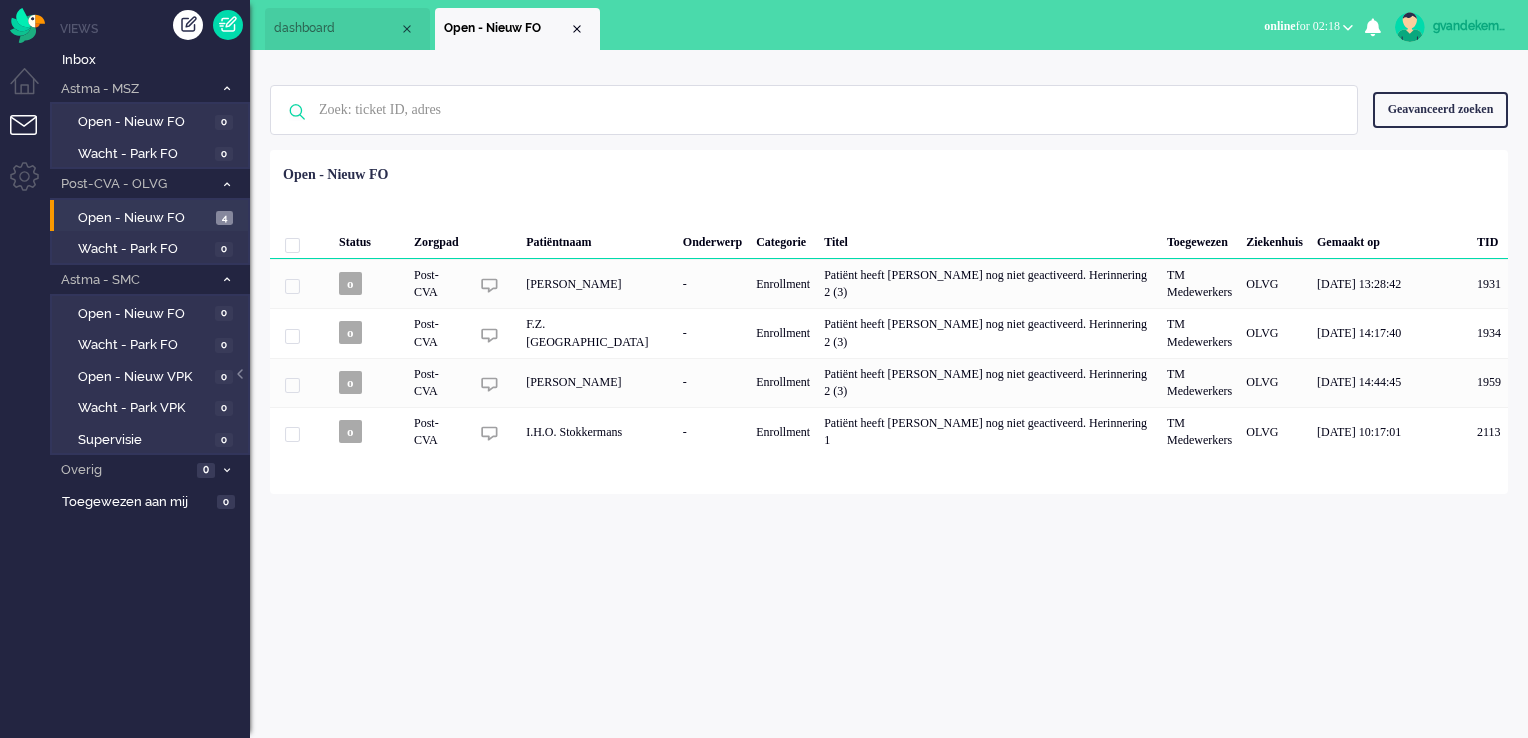 drag, startPoint x: 818, startPoint y: 457, endPoint x: 892, endPoint y: 470, distance: 75.13322 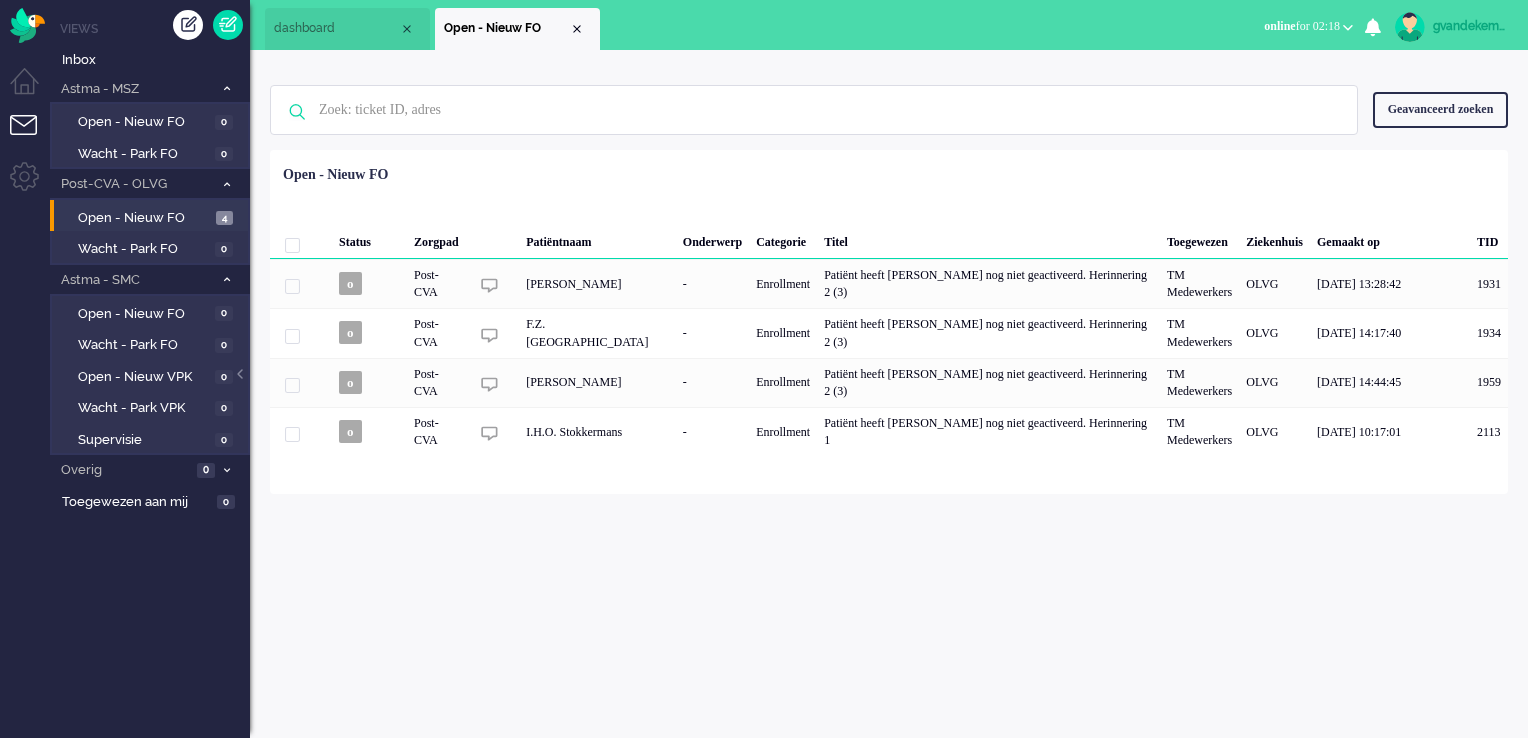 click on "gvandekempe Thuis Ticket Csat Mijn gemiddelde cijfer Deze week - Ticket Bijdragen Per Kanaal 10 8 Actieve sessies Gebruiker status duratie mhulzink away 00:14:44 stanmsc away 00:14:40 samanthapmsc away 02:19:54 gvandekempe online 02:18:06 ealexander away 00:16:03 margalmsc away 01:58:02 daniellesmsc online 01:59:53 mlie online 00:20:18 Mijn statistieken + Statistieken toevoegen Bel tijd (gemiddelde dag) Wrapup tijd (gemiddelde dag) FTR oproep (deze week) Status tijd (totaal dag) Wachtende oproepen (dit moment) per campaign Campaign beschikbaarheid (vandaag) per campaign Wachtende oproepen (dit moment) per merk Campaign beschikbaarheid (vandaag) per merk Berichten van gebruiker (vandaag) per kanaal Gebruiker CSAT (week) Berichten van gebruiker (Totaal vandaag) met richting ticket  selecteer... selecteer... toevoegen annuleren Geen zoekresultaten [PERSON_NAME] nog eens Geavanceerd zoeken Geavanceerd zoeken  Ticket ID Ticket Status Selecteer... Nieuw Open In afwachting Kanaal" at bounding box center (889, 394) 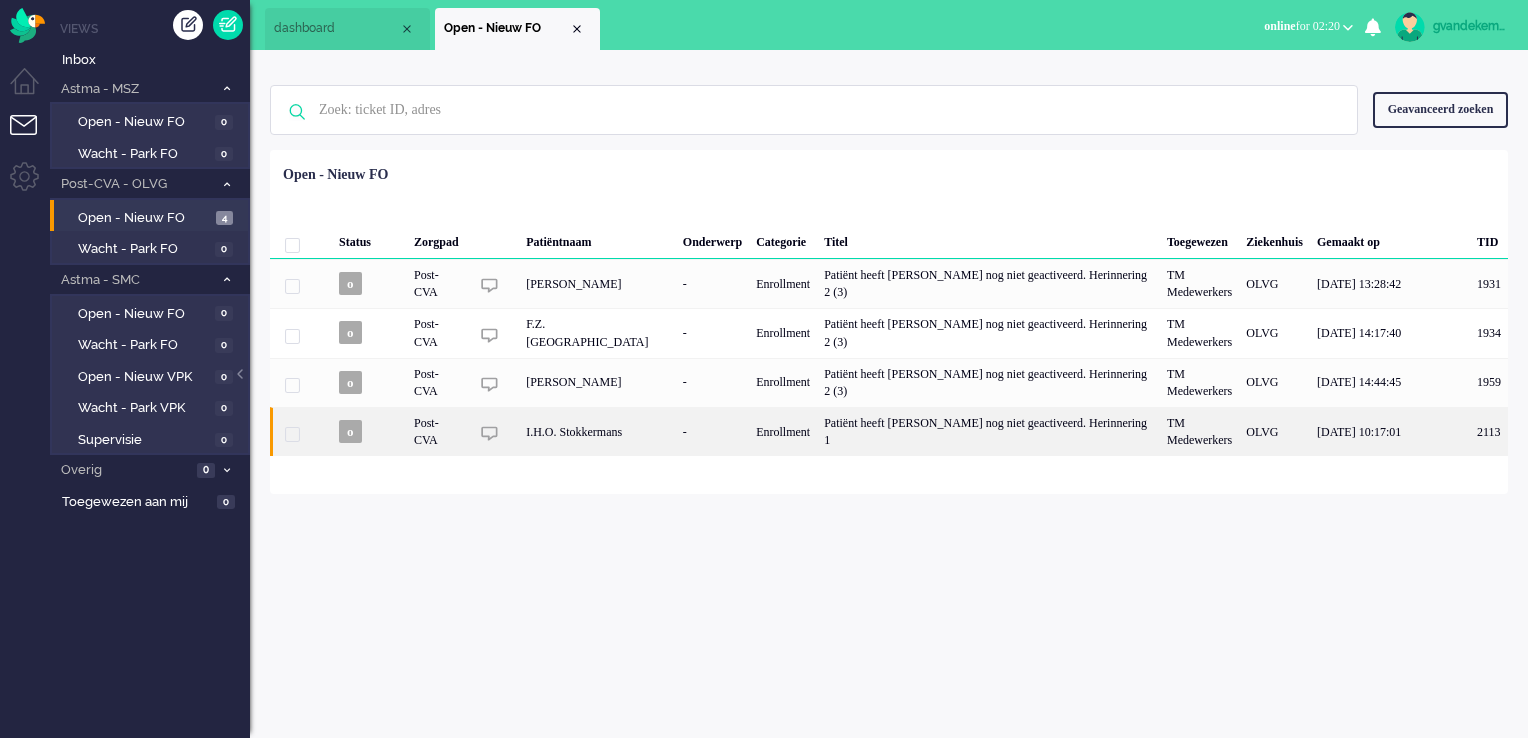click on "Patiënt heeft [PERSON_NAME] nog niet geactiveerd. Herinnering 1" 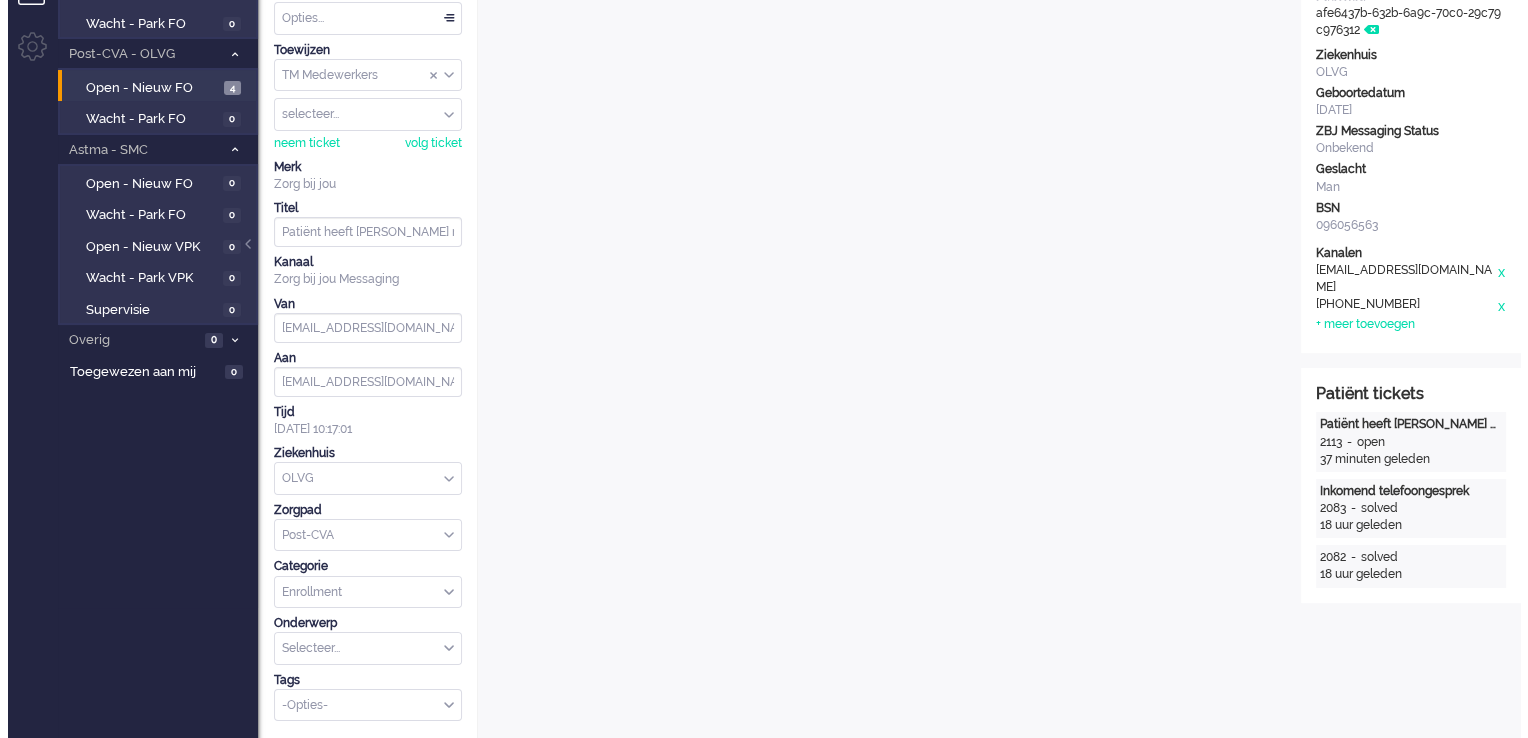 scroll, scrollTop: 0, scrollLeft: 0, axis: both 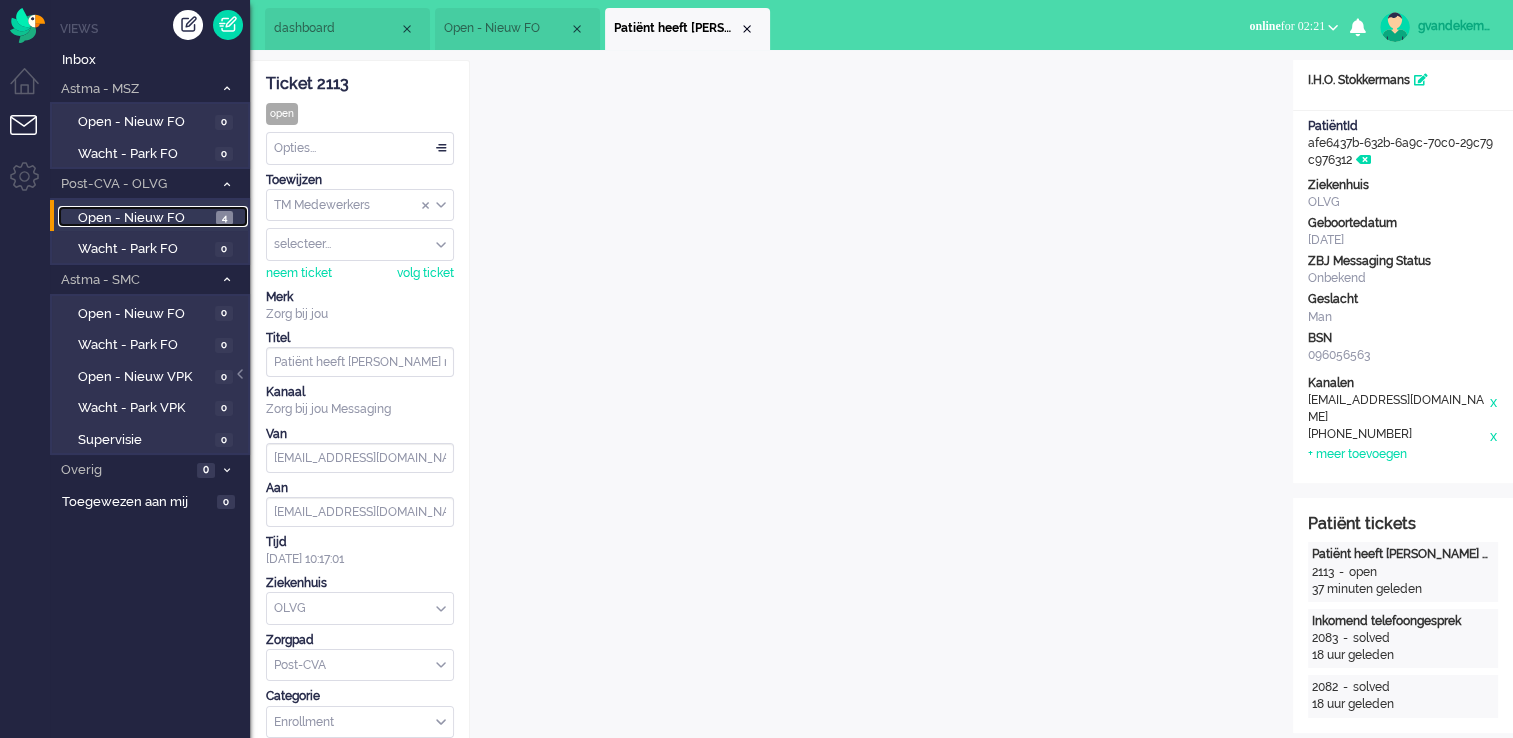 click on "Open - Nieuw FO" at bounding box center (144, 218) 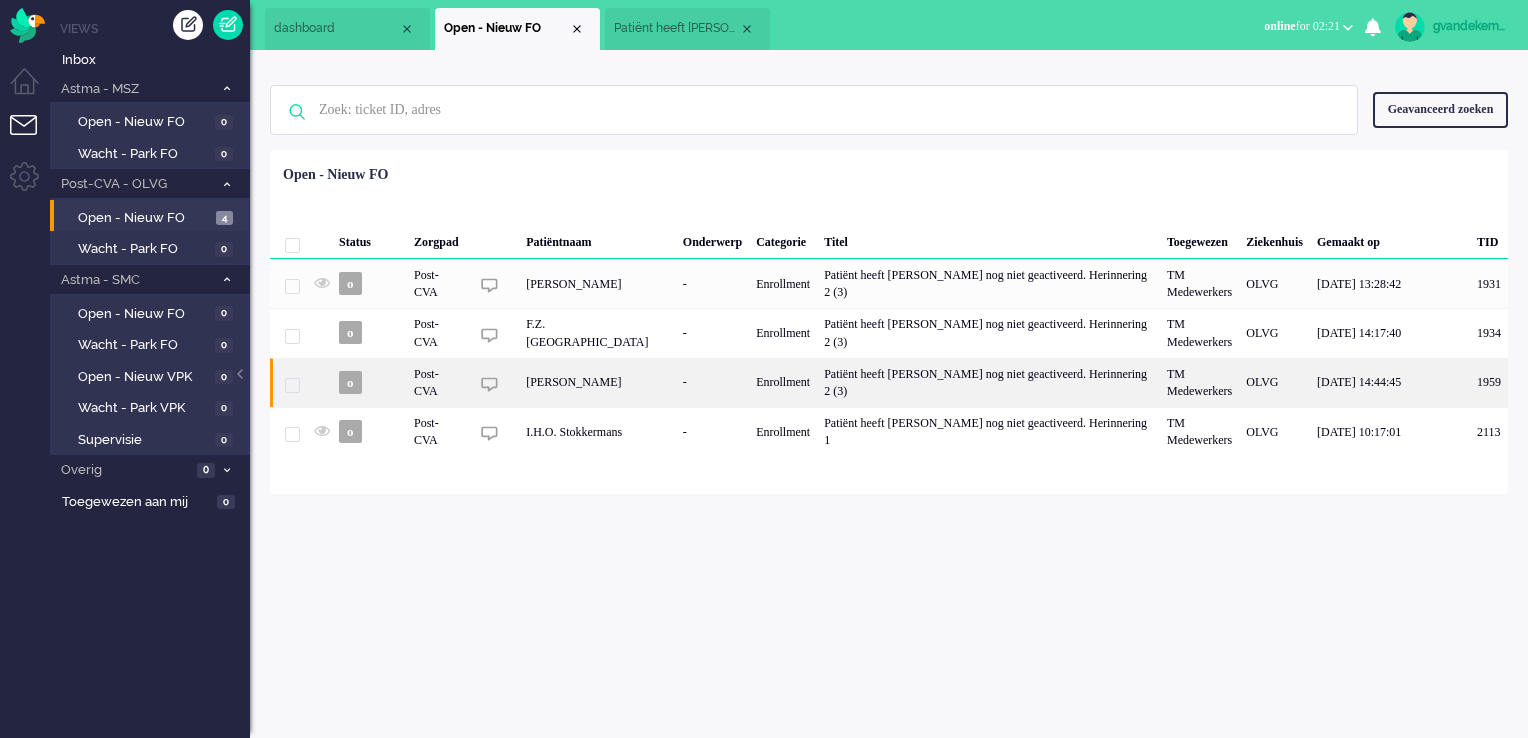 click on "[PERSON_NAME]" 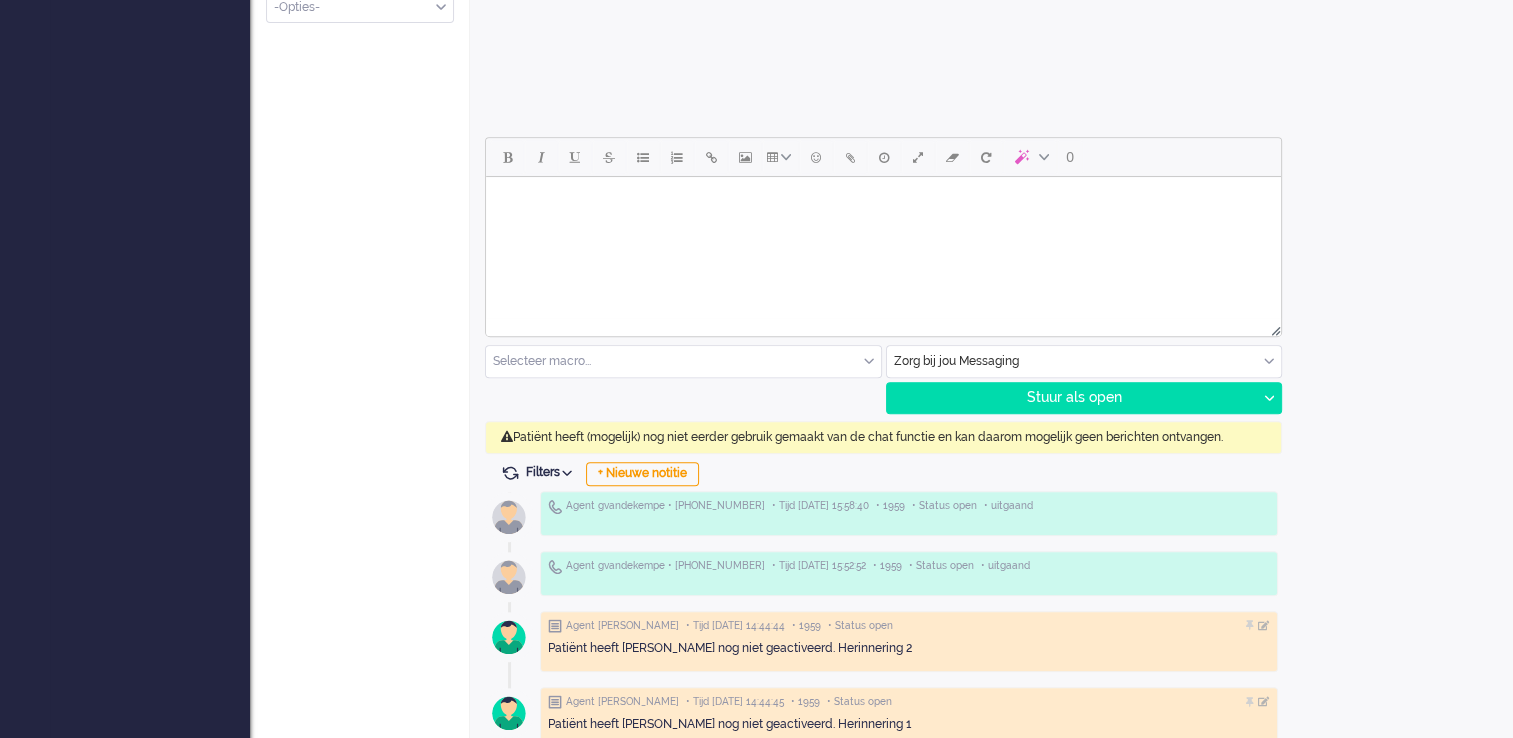 scroll, scrollTop: 851, scrollLeft: 0, axis: vertical 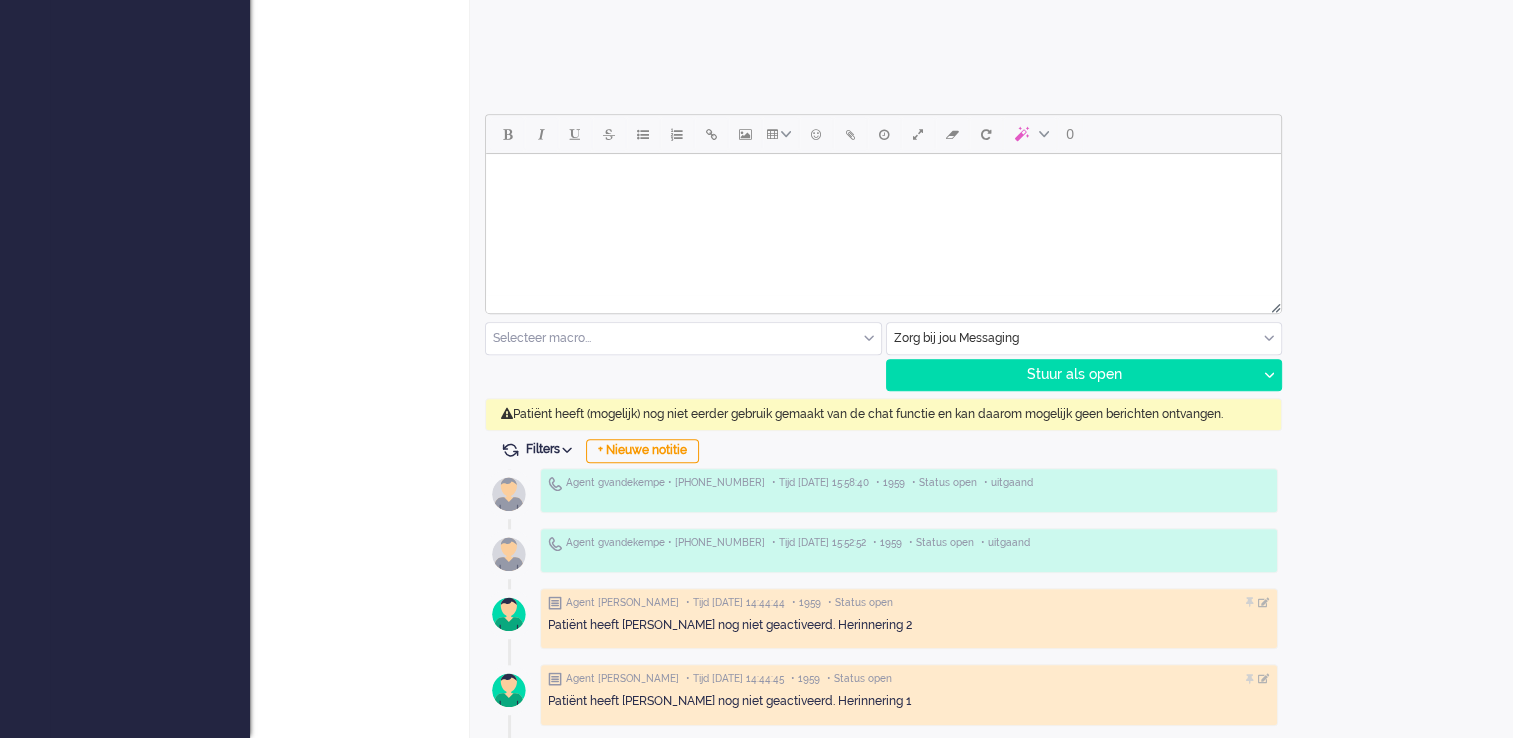 drag, startPoint x: 900, startPoint y: 329, endPoint x: 1393, endPoint y: 412, distance: 499.938 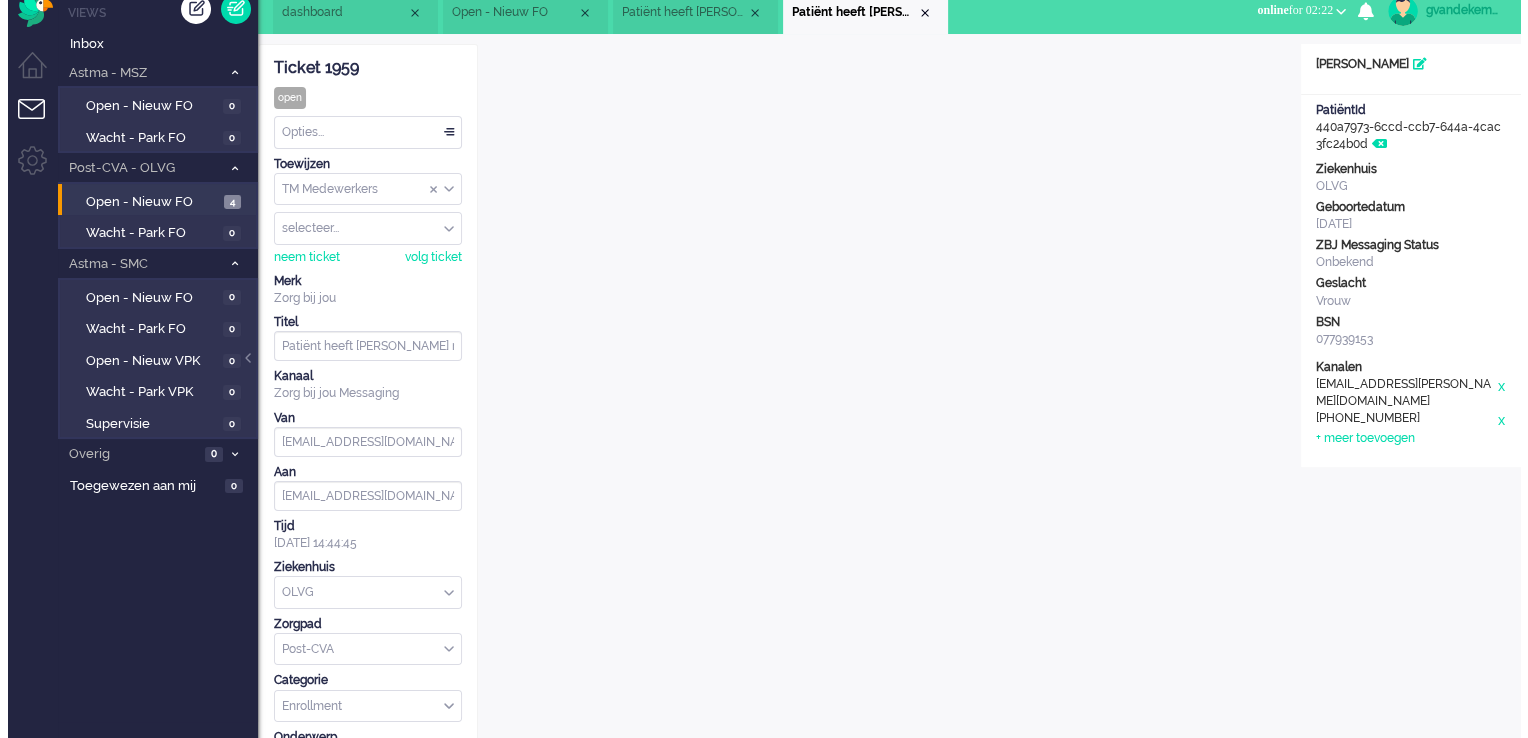 scroll, scrollTop: 0, scrollLeft: 0, axis: both 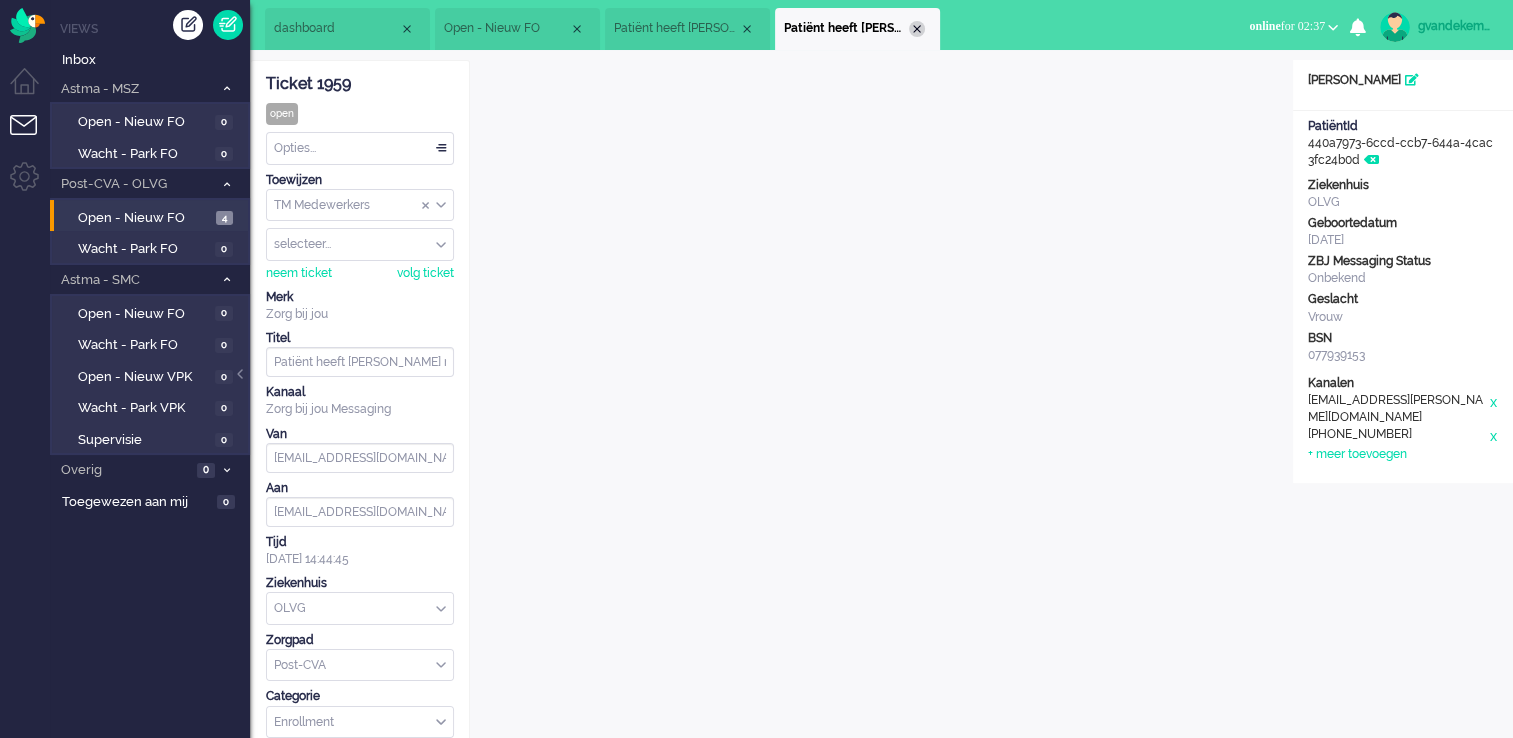 click at bounding box center [917, 29] 